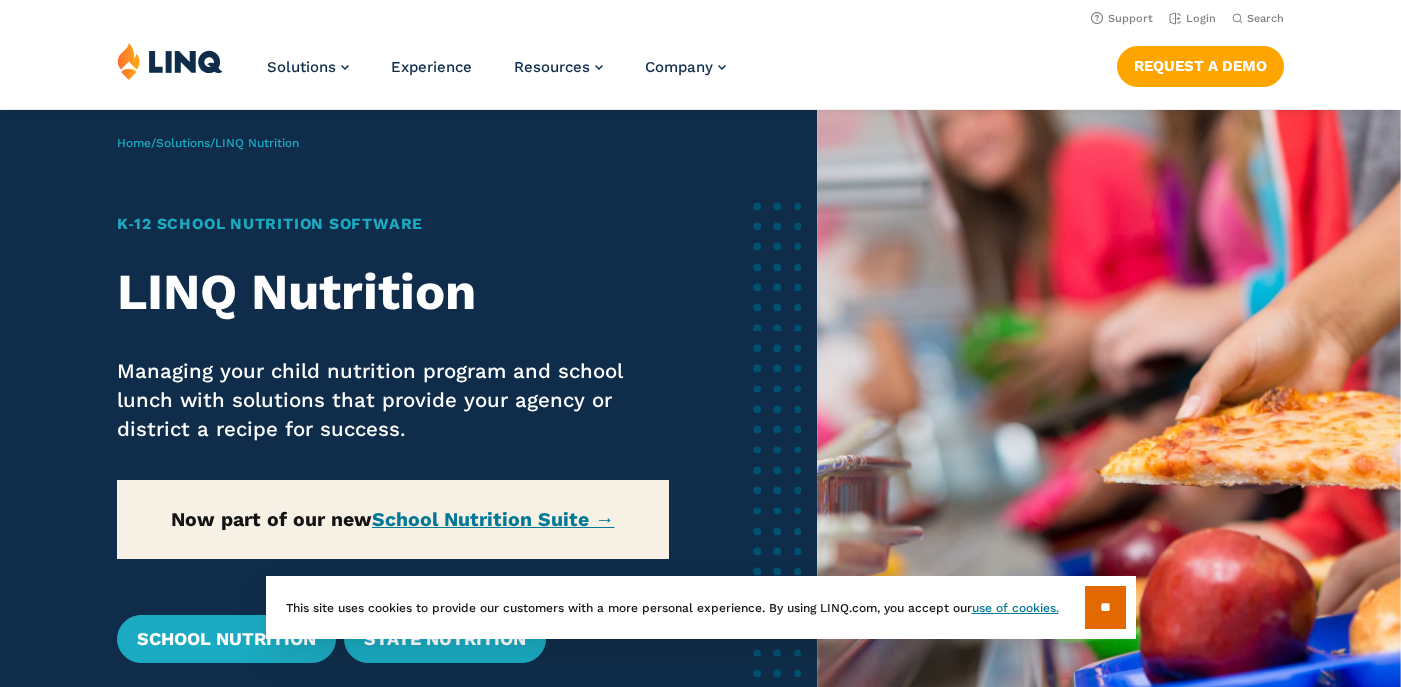 scroll, scrollTop: 0, scrollLeft: 0, axis: both 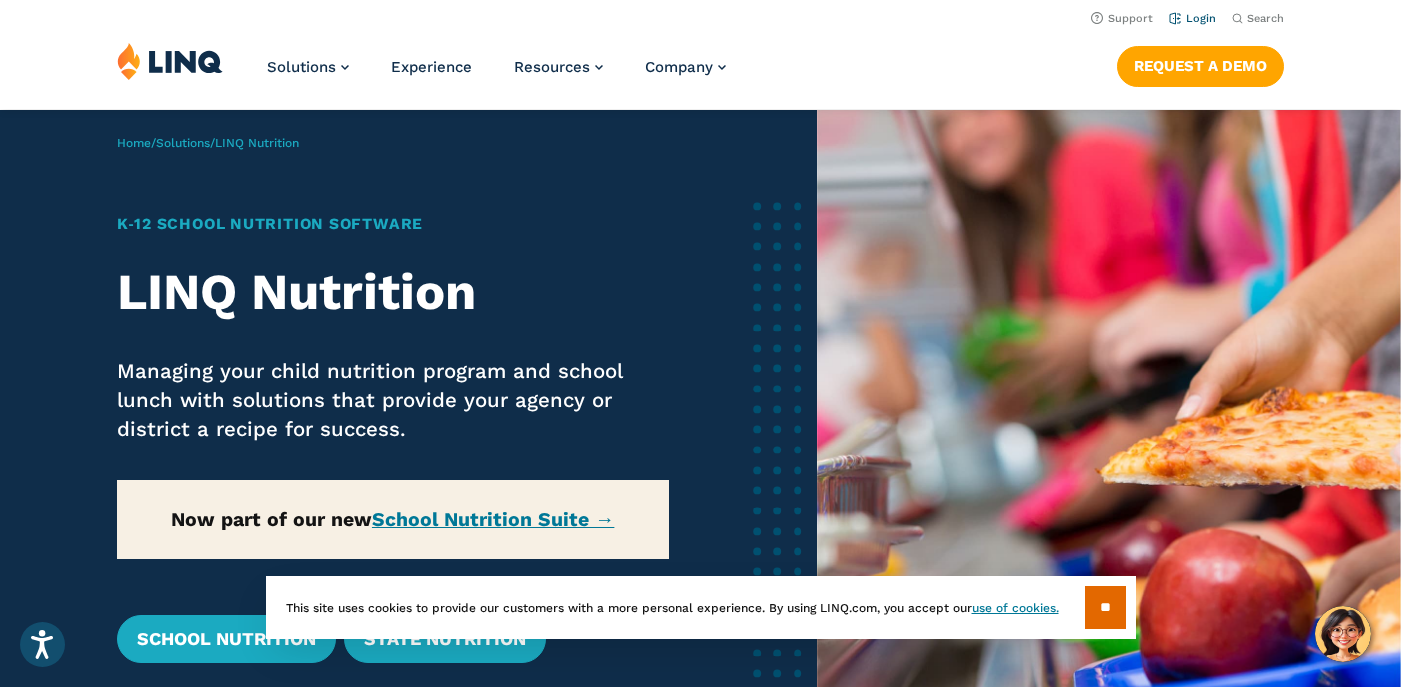 click on "Login" at bounding box center [1192, 18] 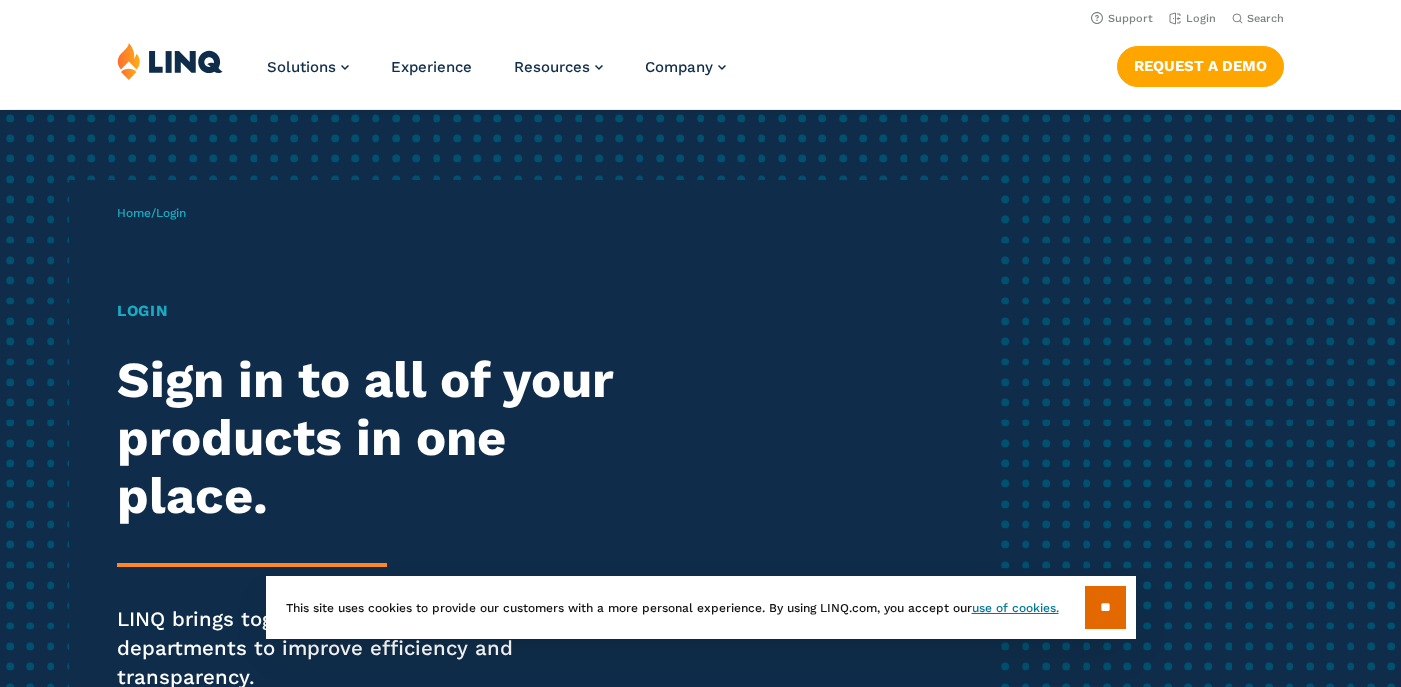 scroll, scrollTop: 0, scrollLeft: 0, axis: both 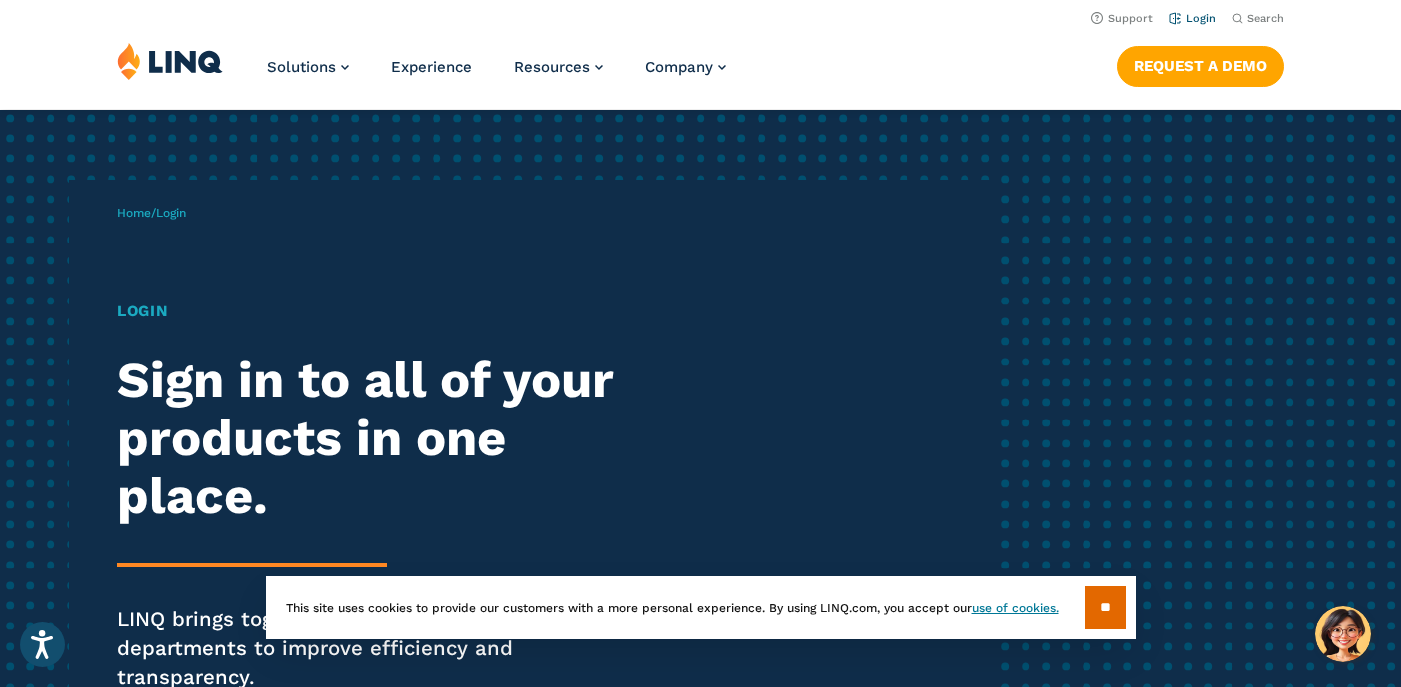 click on "Login" at bounding box center [1192, 18] 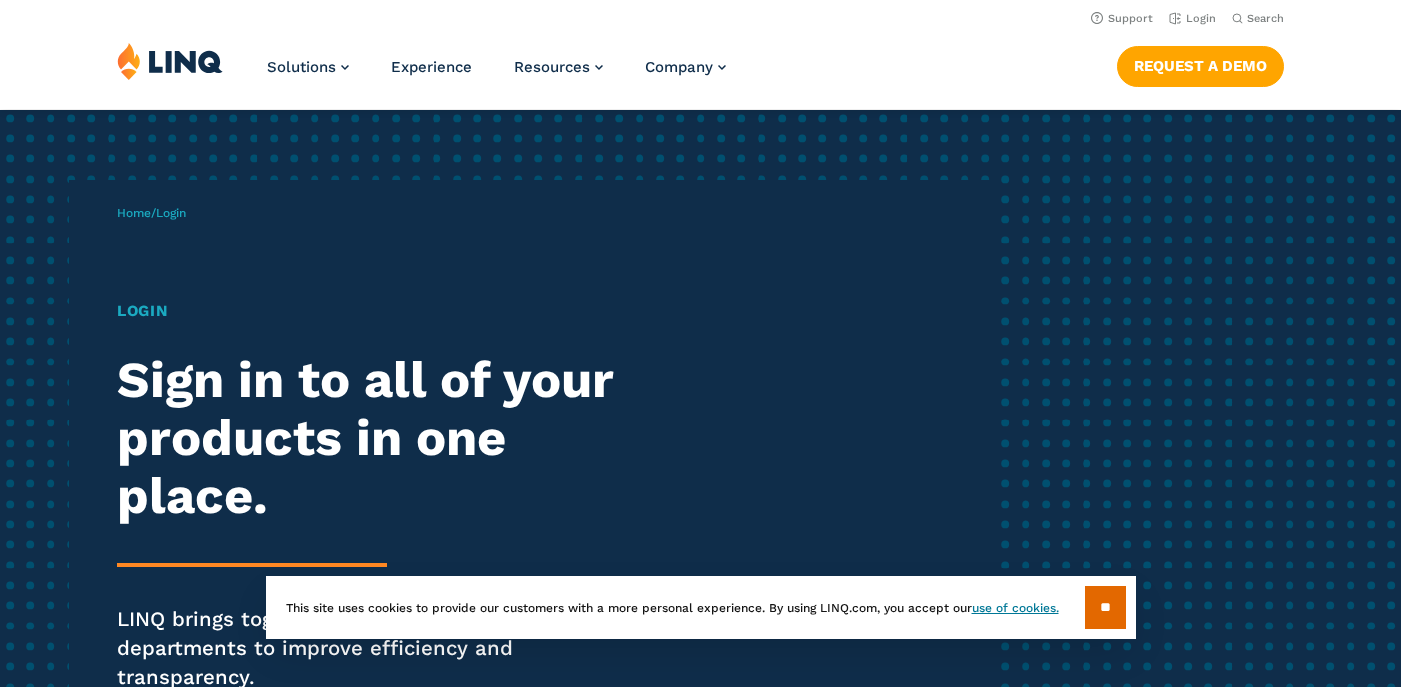 scroll, scrollTop: 0, scrollLeft: 0, axis: both 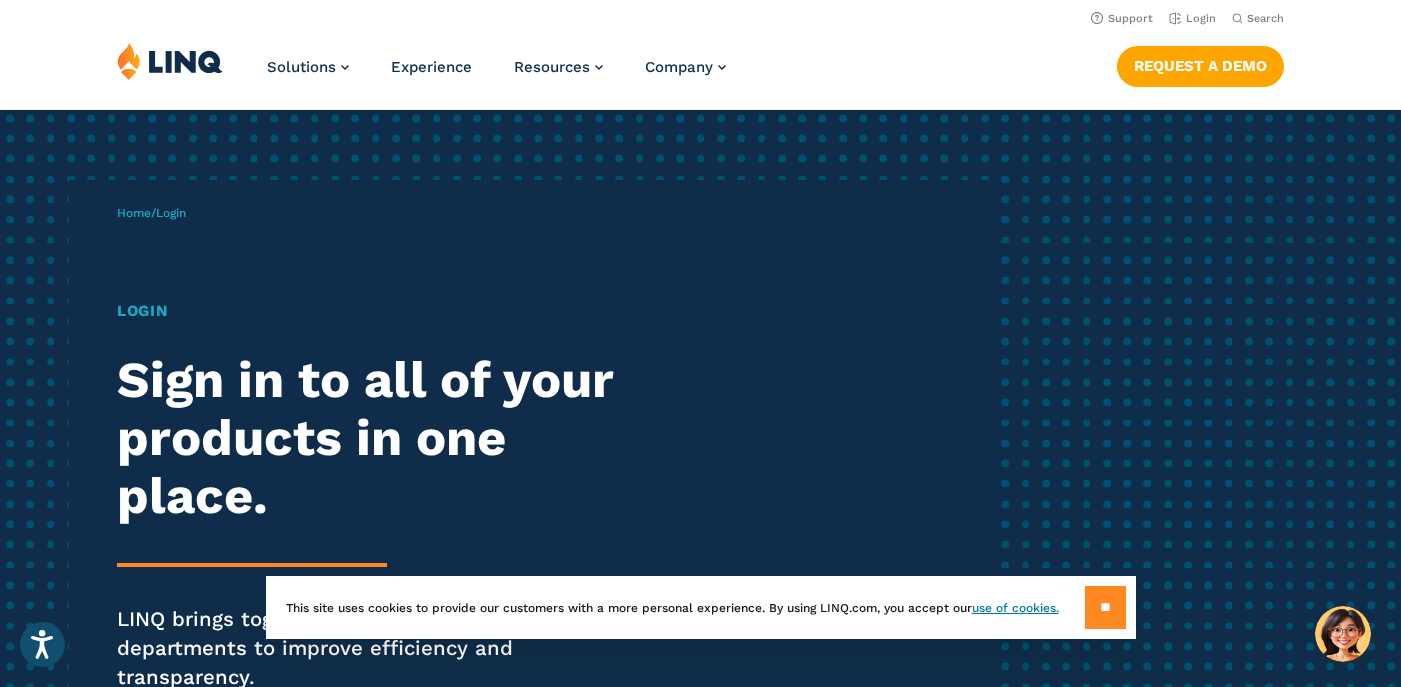 click on "**" at bounding box center (1105, 607) 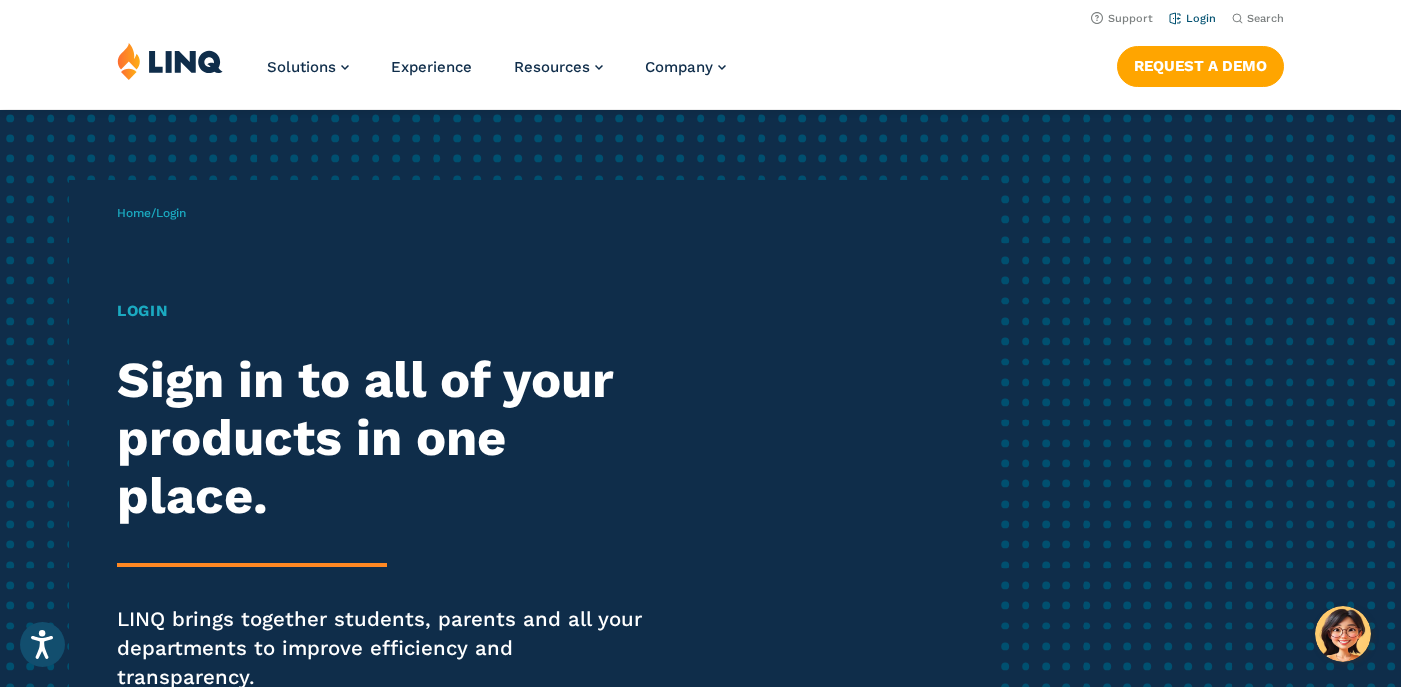 click on "Login" at bounding box center (1192, 18) 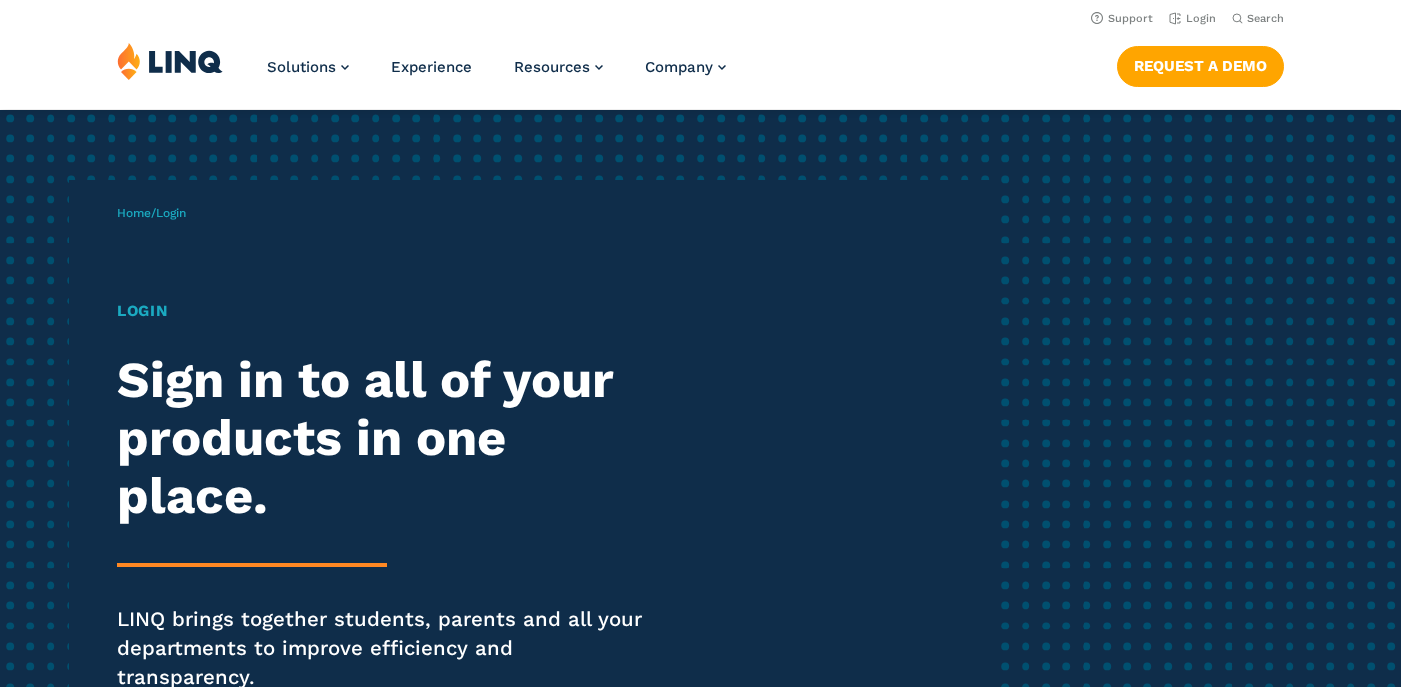 scroll, scrollTop: 0, scrollLeft: 0, axis: both 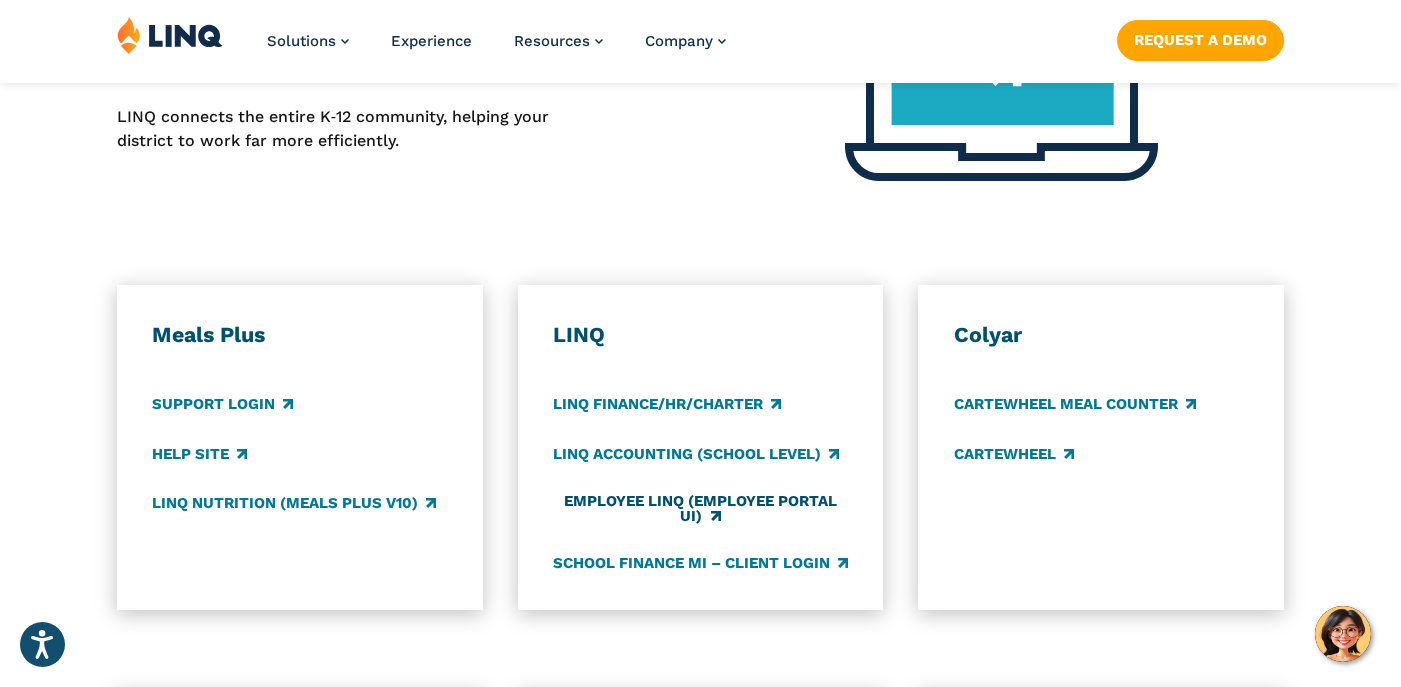 click on "Employee LINQ (Employee Portal UI)" at bounding box center [701, 508] 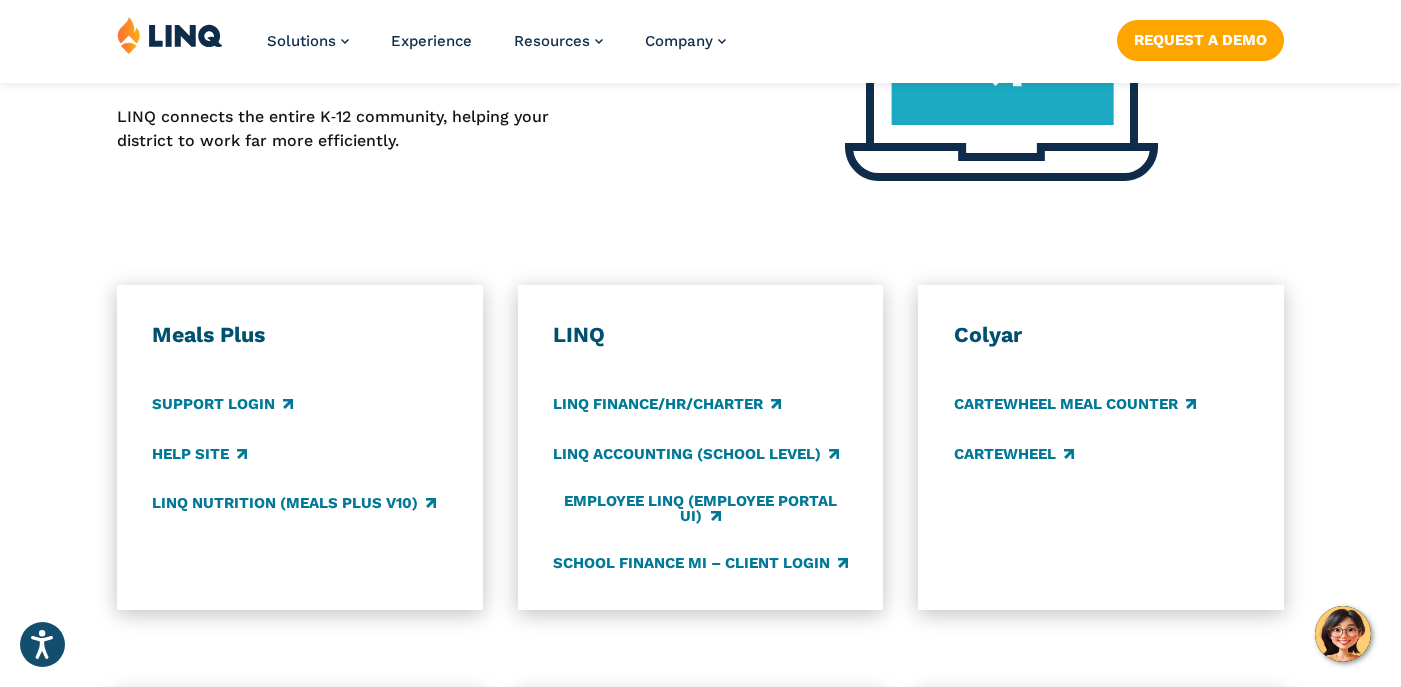 click on "Application Login
Which application would you like to sign in to?
LINQ connects the entire K‑12 community, helping your district to work far more efficiently.
Meals Plus
Support Login
Help Site
LINQ Nutrition (Meals Plus v10)
LINQ
LINQ Finance/HR/Charter
LINQ Accounting (school level)
Employee LINQ (Employee Portal UI)
School Finance MI – Client Login
Colyar
CARTEWHEEL Meal Counter
CARTEWHEEL
TITAN
Family Portal
District Portal
iSite
District Admin Login
Online Ordering
School Finance MI
Software Updates
K12 Payments Center
Parent Login
Specialized Data Systems
X-Connect
Script
School Login" at bounding box center (700, 546) 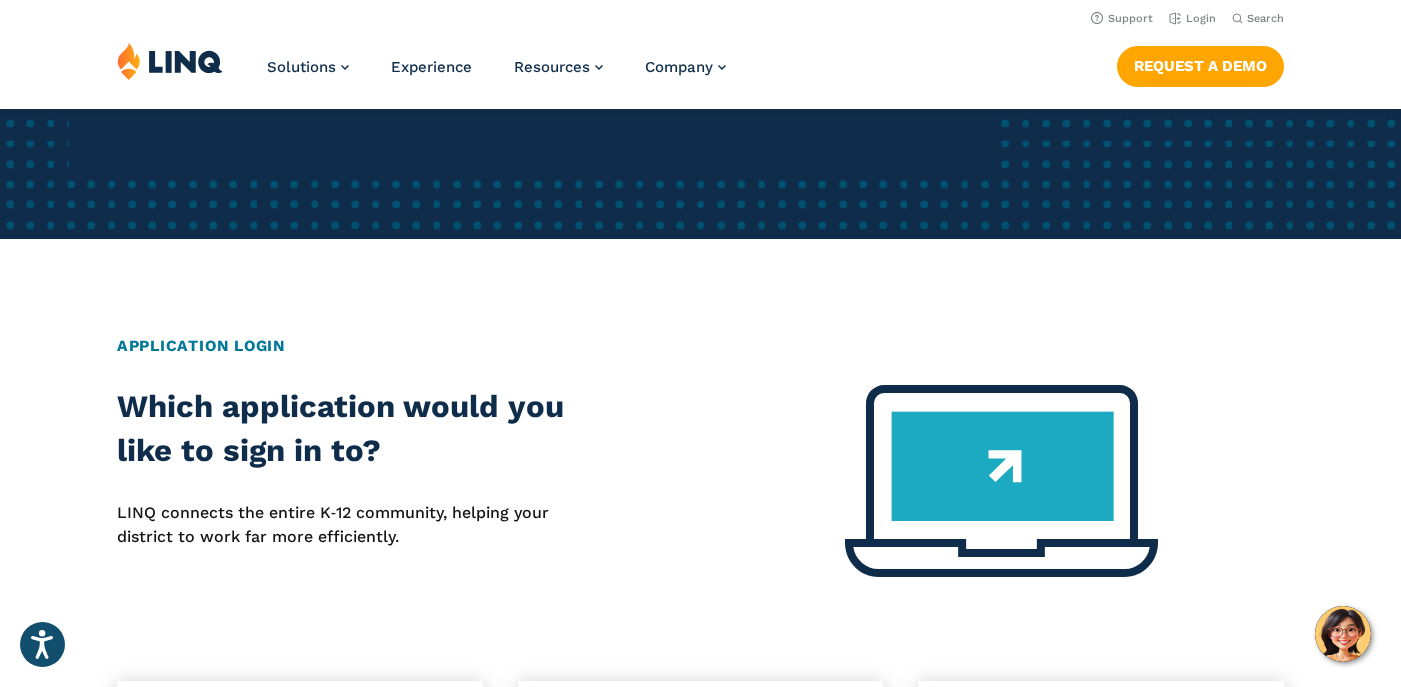 scroll, scrollTop: 600, scrollLeft: 0, axis: vertical 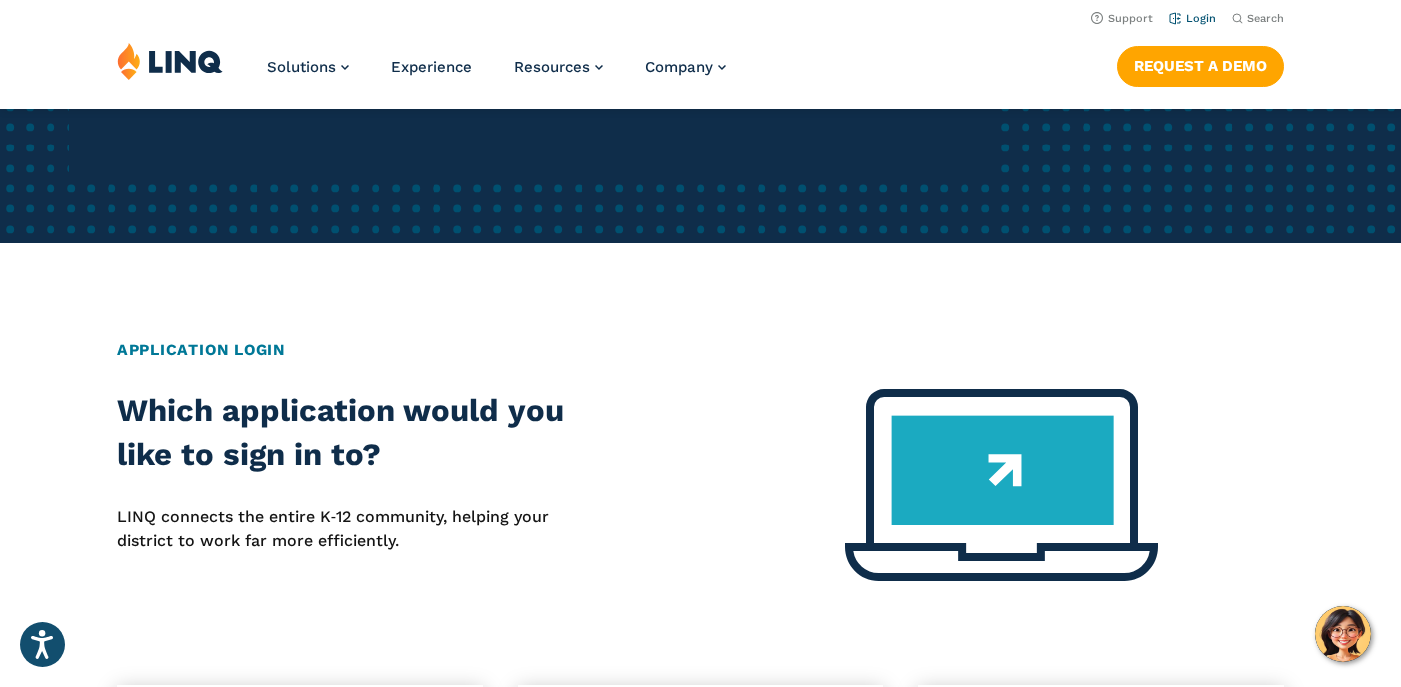 click on "Login" at bounding box center [1192, 18] 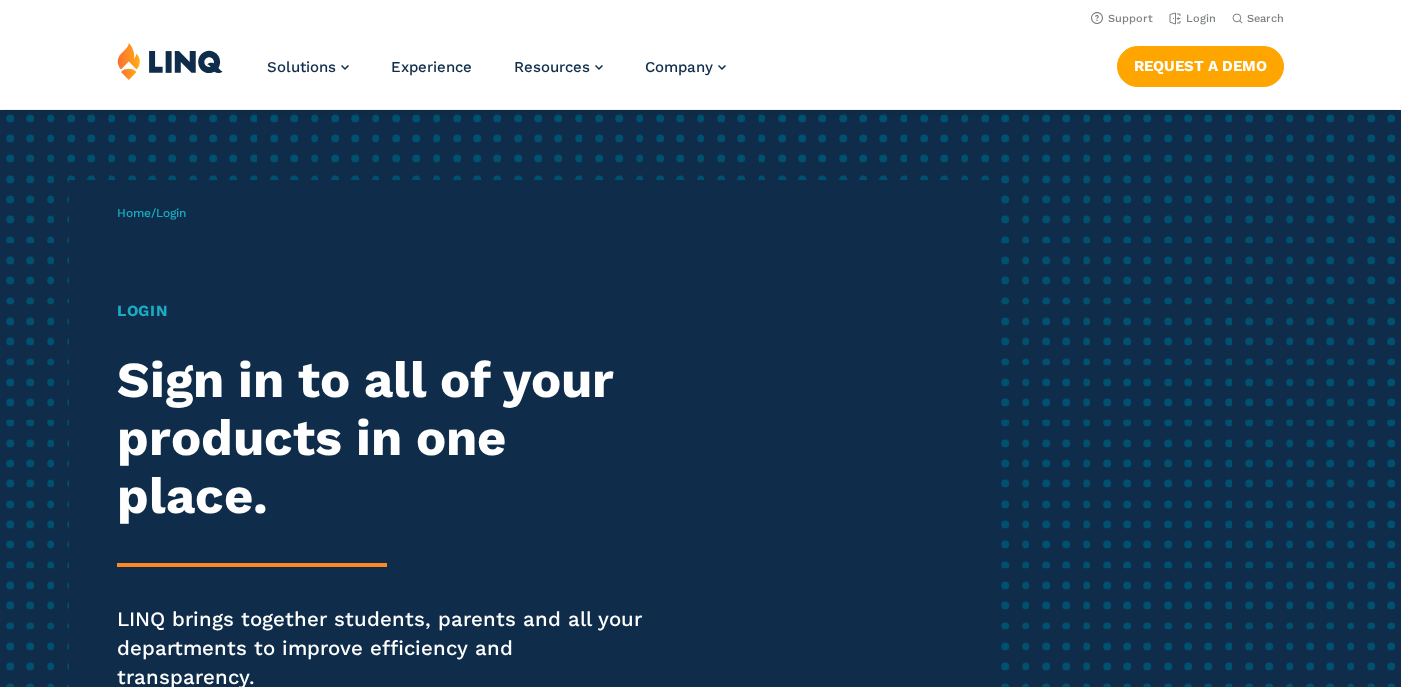 scroll, scrollTop: 0, scrollLeft: 0, axis: both 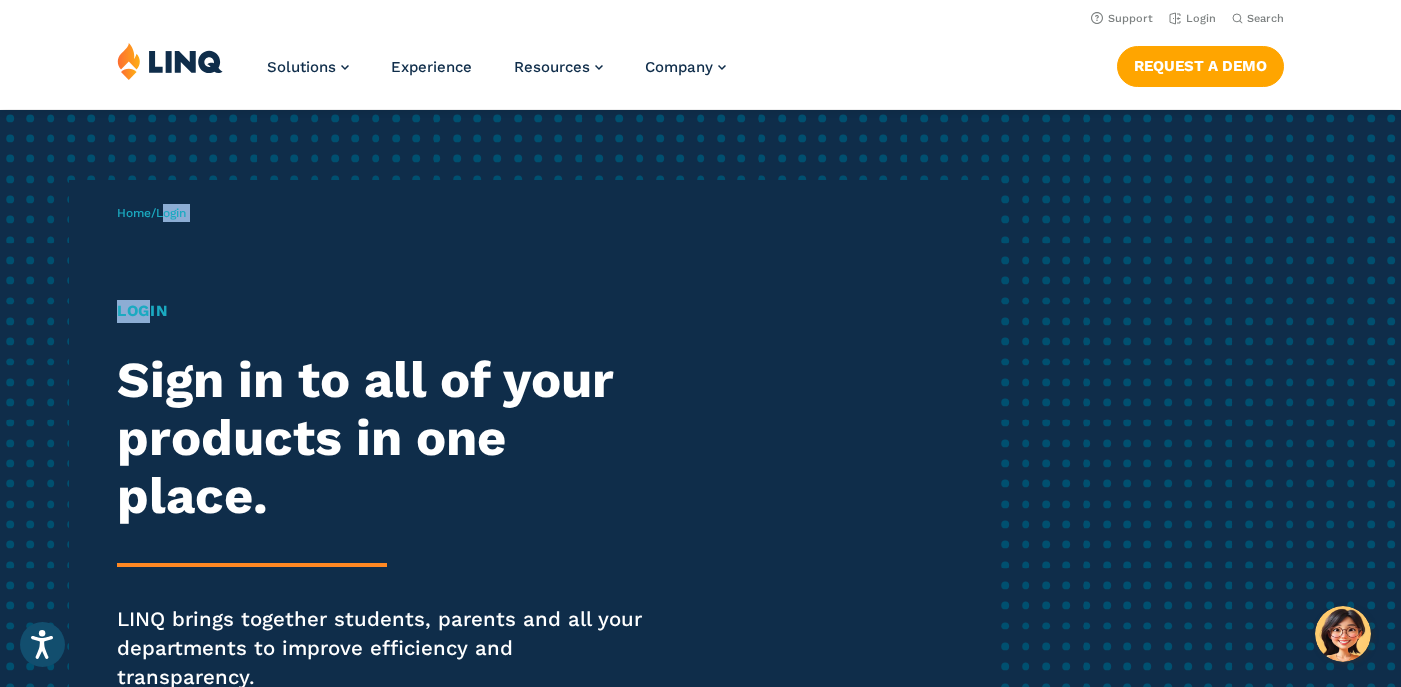 drag, startPoint x: 145, startPoint y: 310, endPoint x: 173, endPoint y: 211, distance: 102.88343 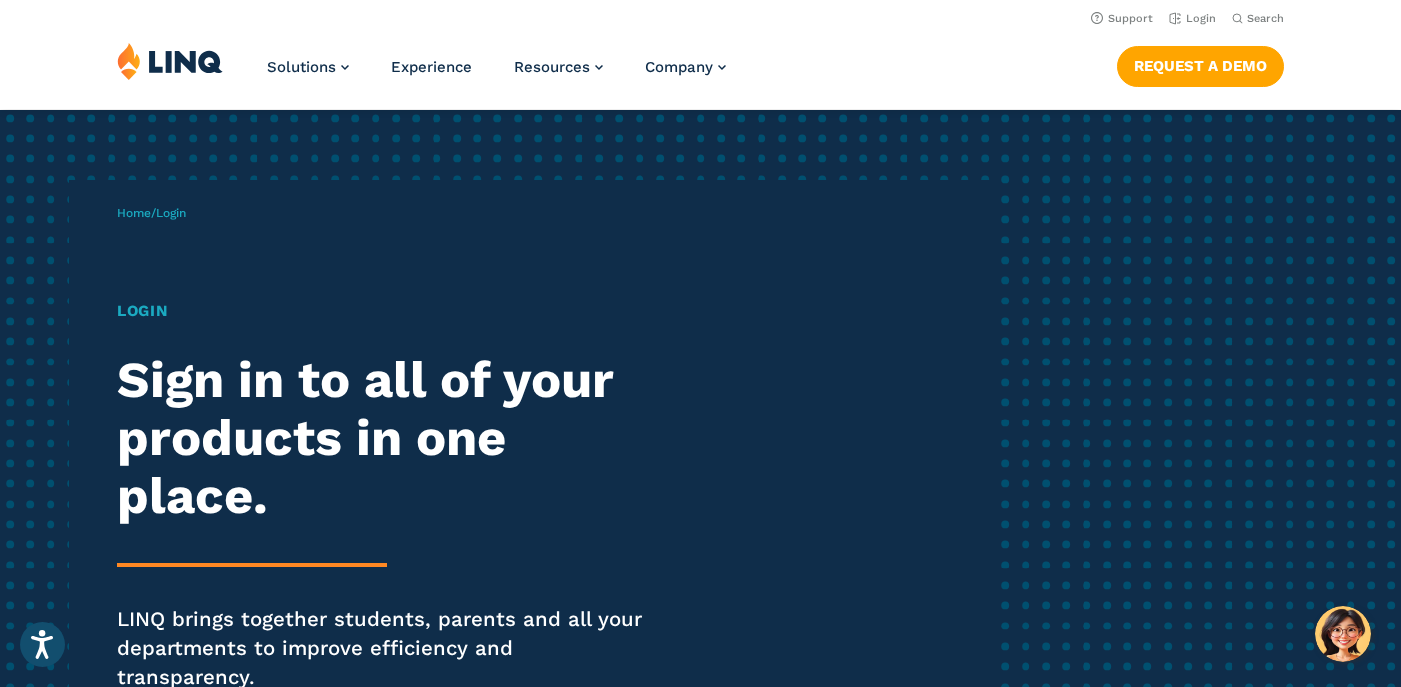click on "Login" at bounding box center (387, 311) 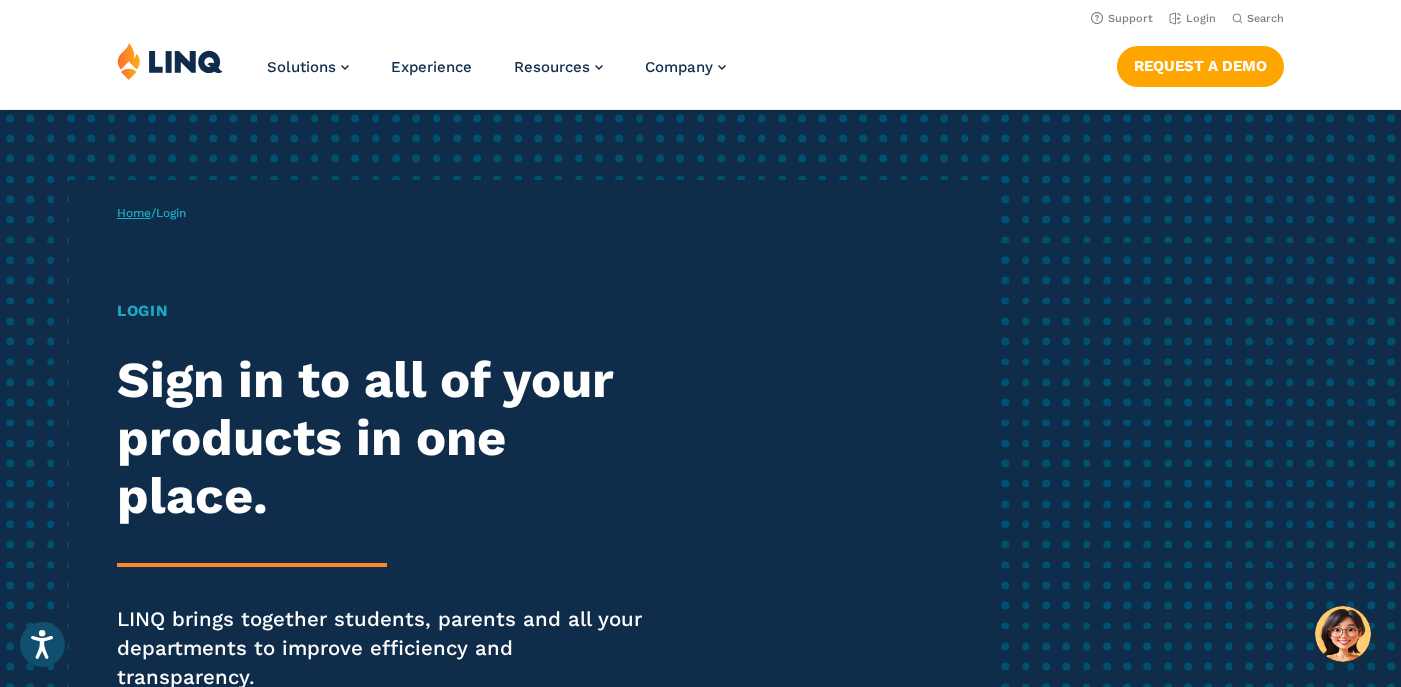 click on "Home" at bounding box center [134, 213] 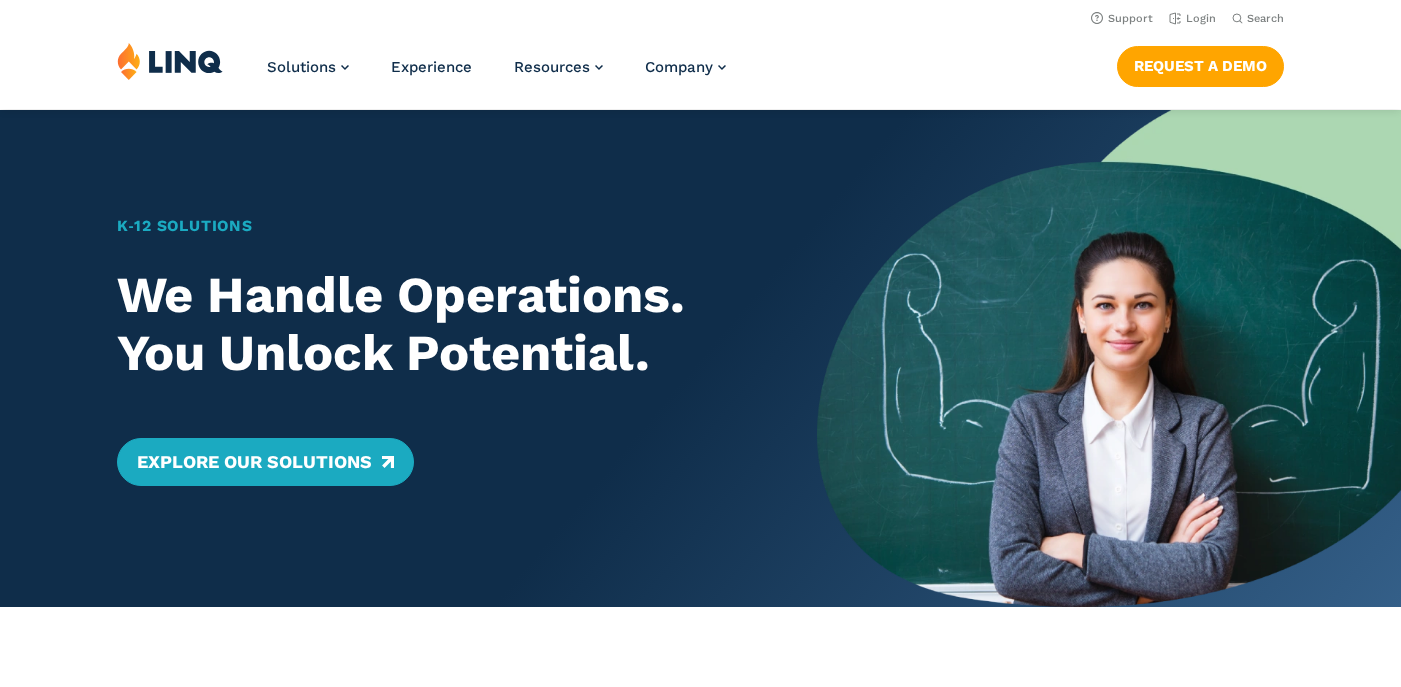scroll, scrollTop: 0, scrollLeft: 0, axis: both 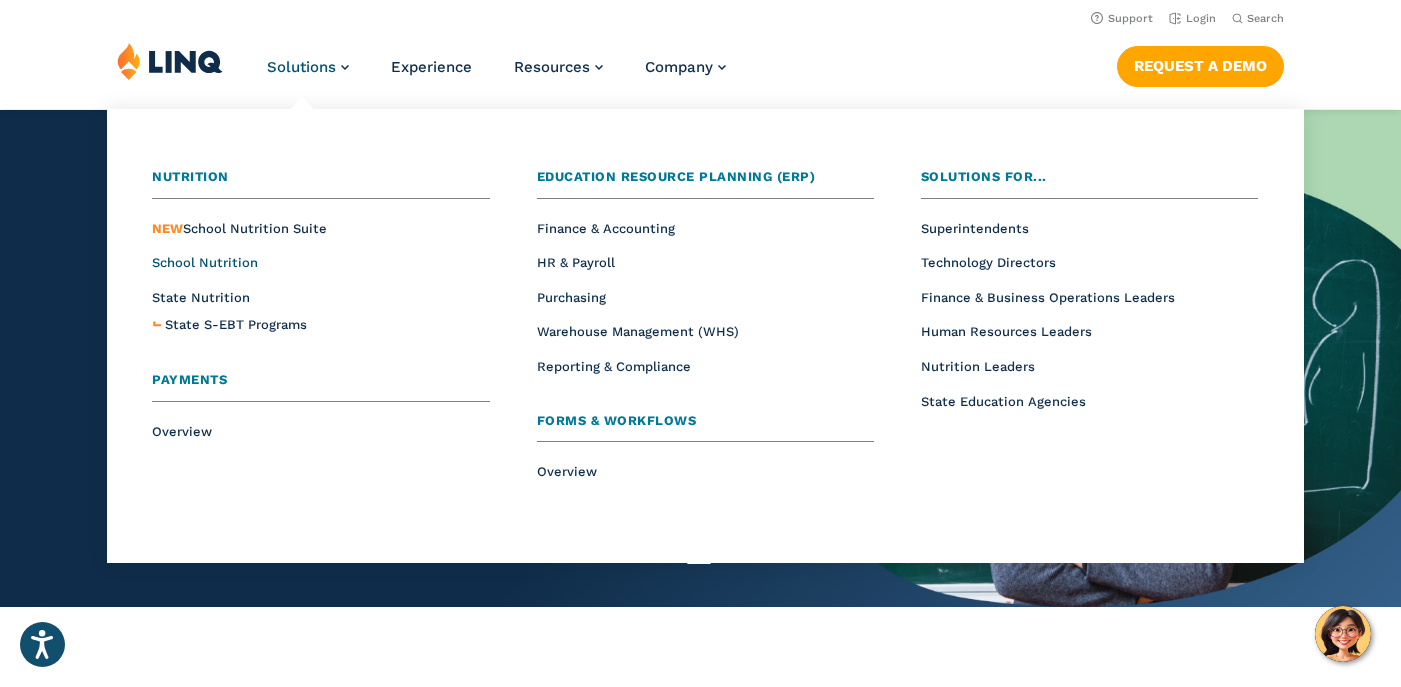 click on "School Nutrition" at bounding box center [205, 262] 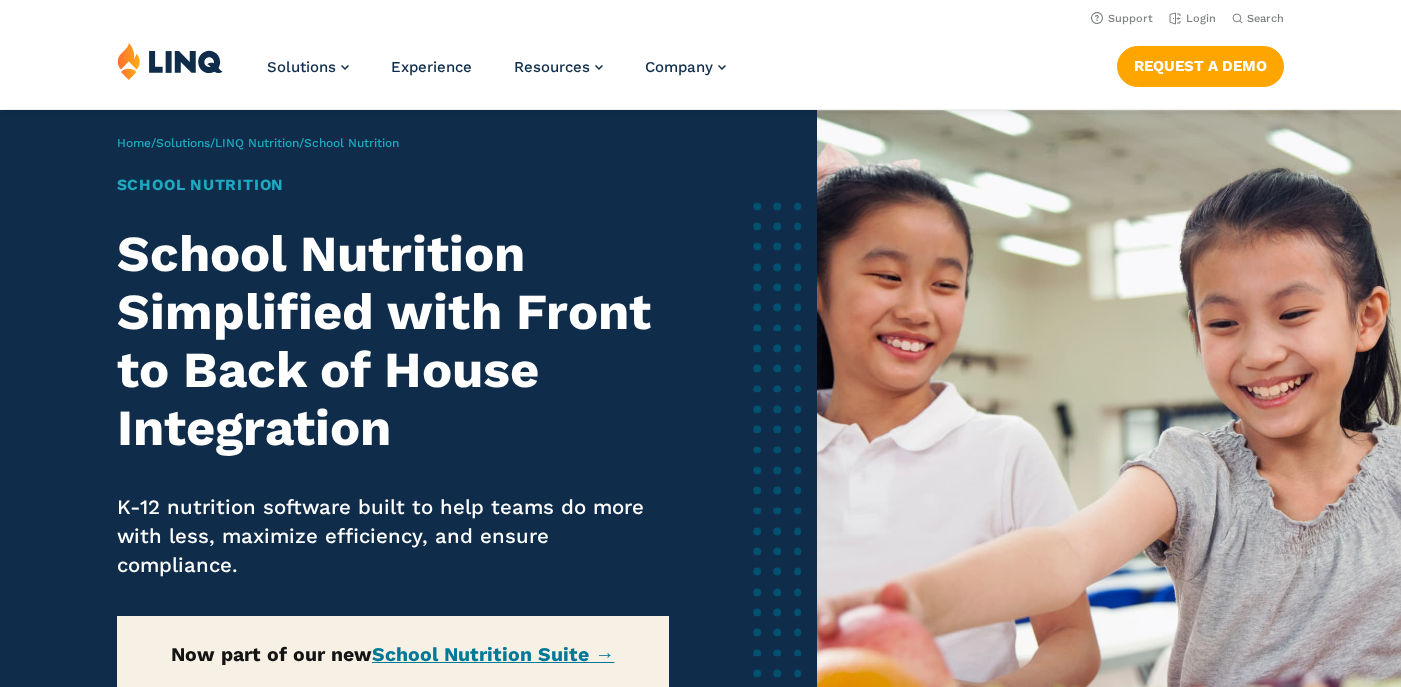 scroll, scrollTop: 0, scrollLeft: 0, axis: both 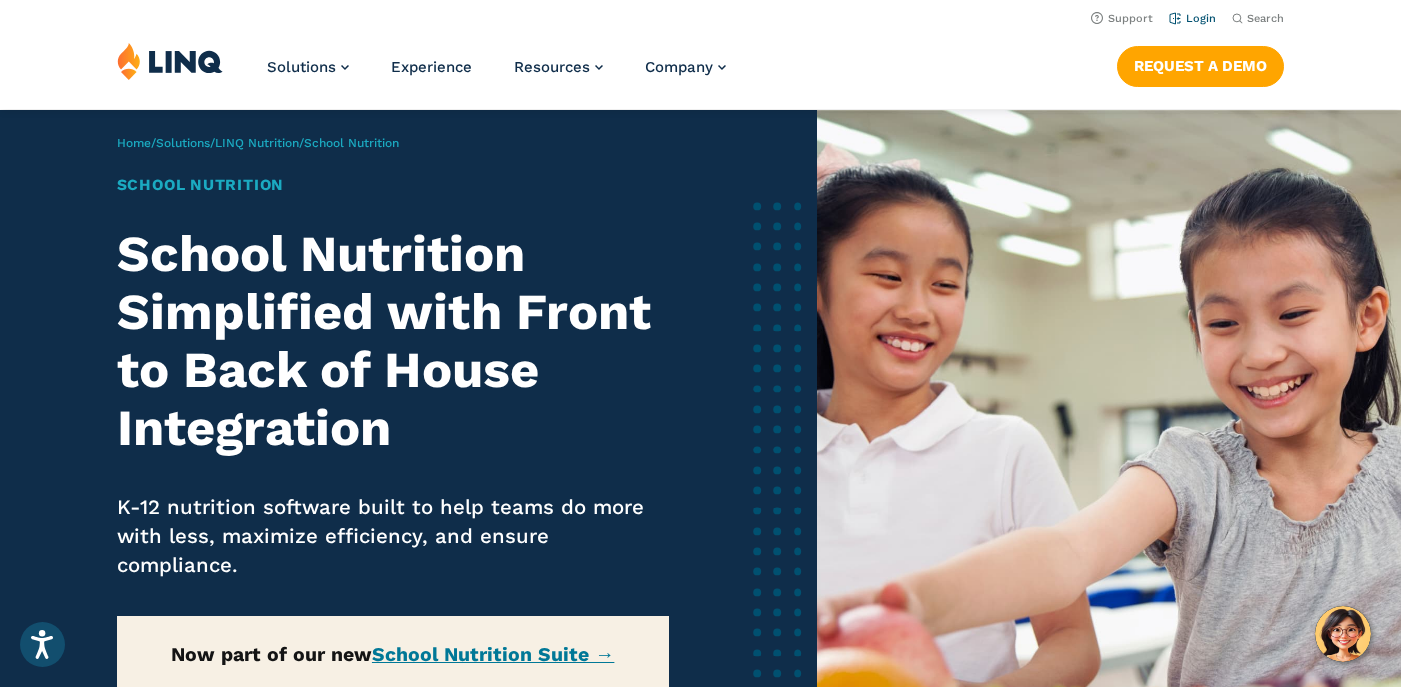 click on "Login" at bounding box center (1192, 18) 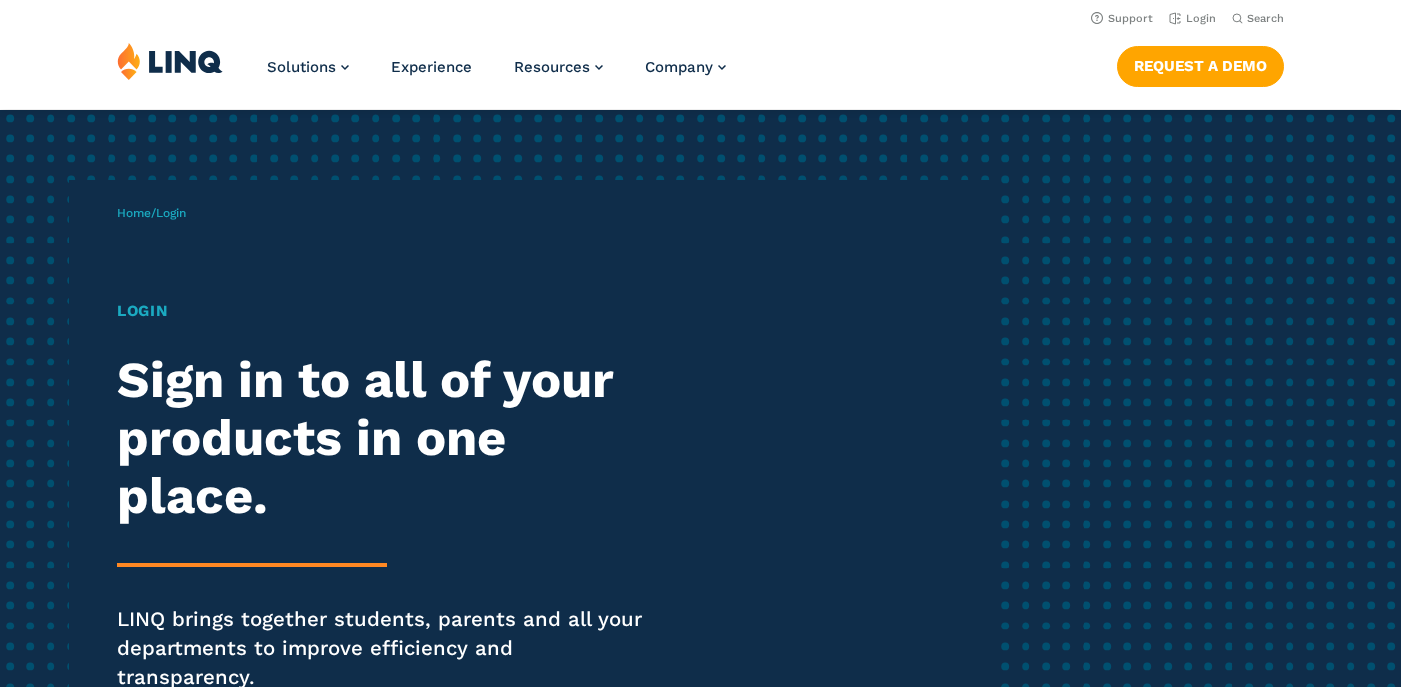 scroll, scrollTop: 0, scrollLeft: 0, axis: both 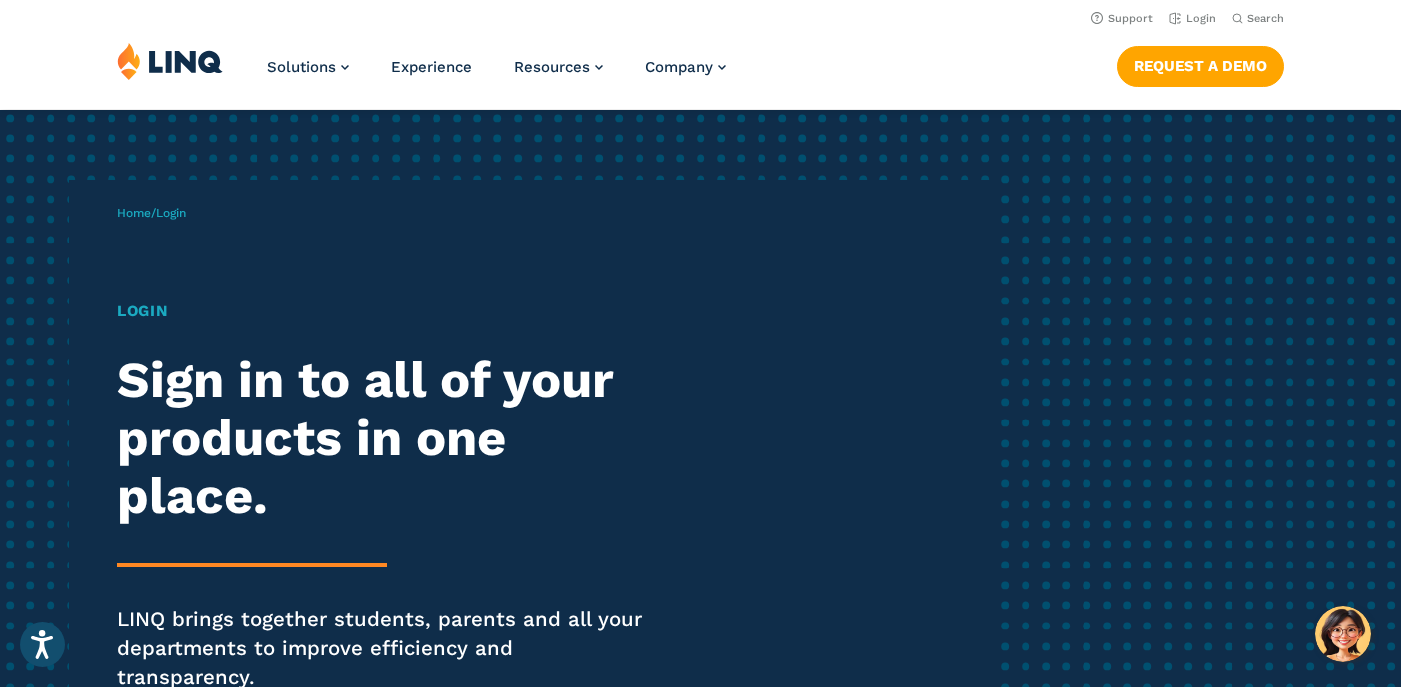 click on "Login" at bounding box center (387, 311) 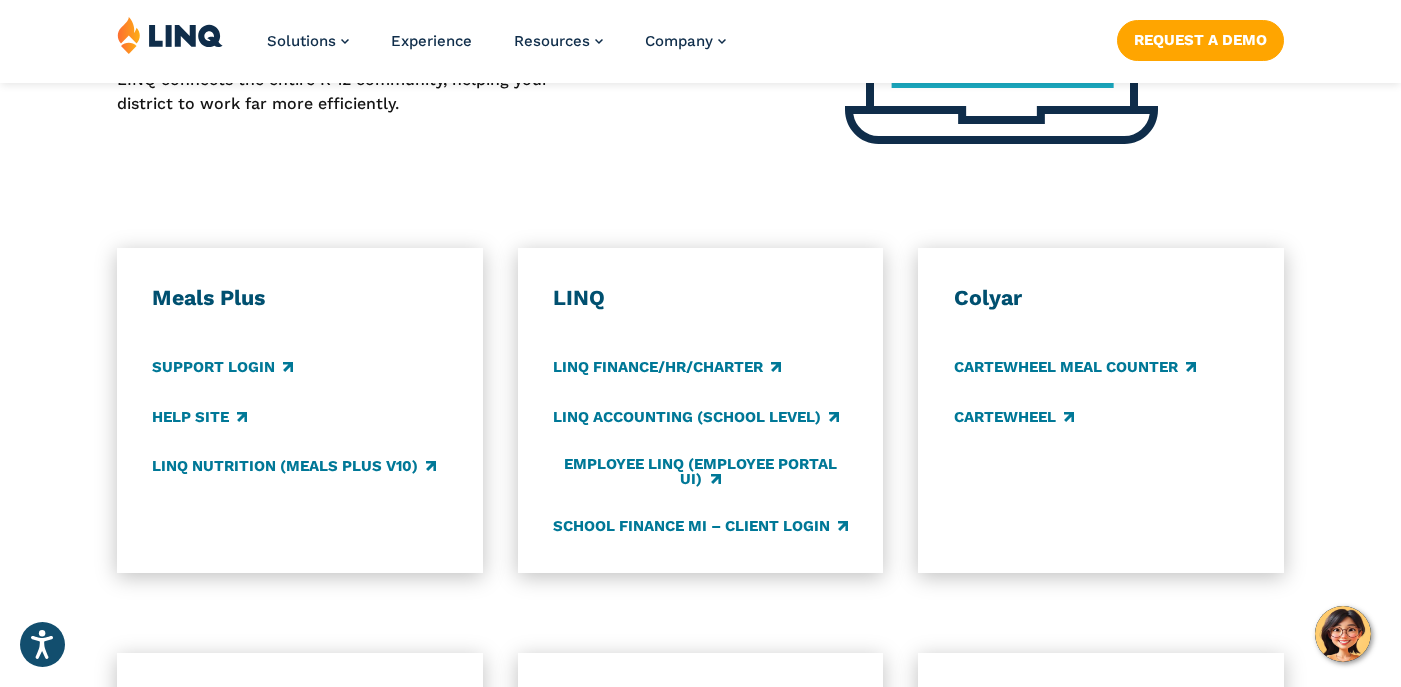 scroll, scrollTop: 1040, scrollLeft: 0, axis: vertical 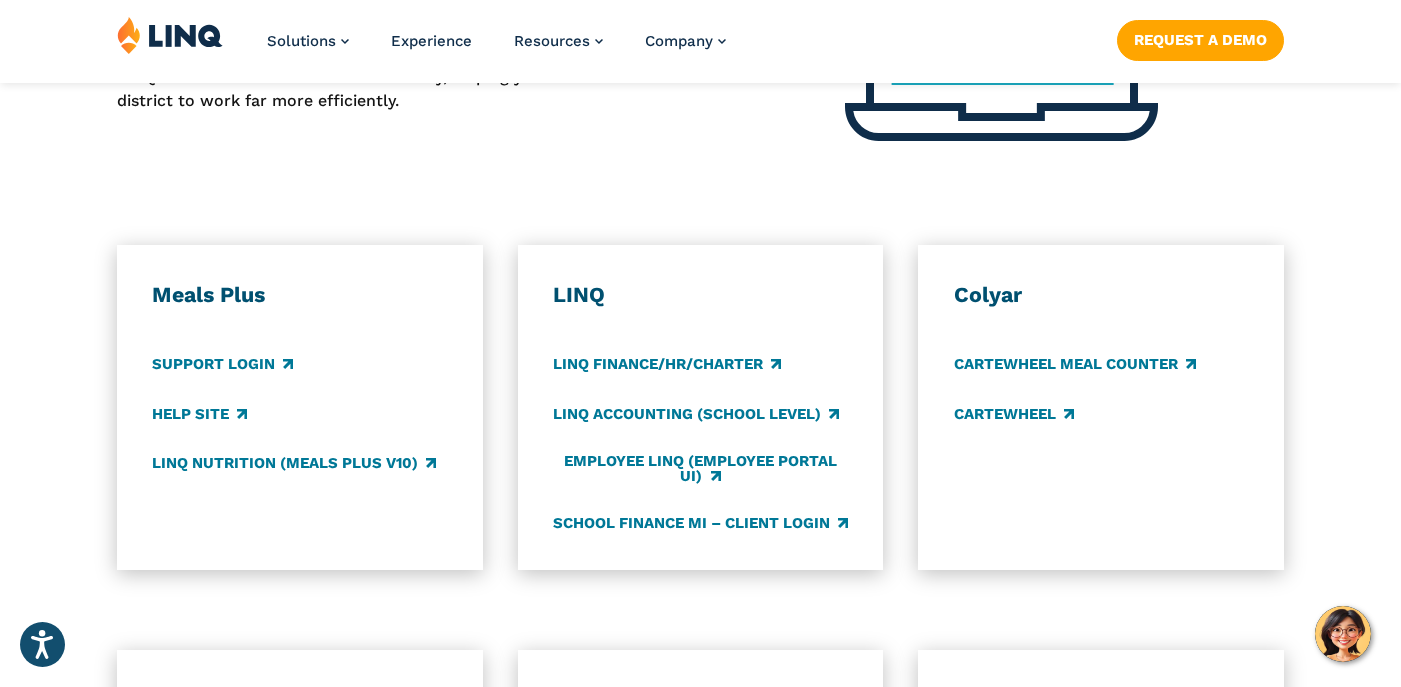 click on "Application Login
Which application would you like to sign in to?
LINQ connects the entire K‑12 community, helping your district to work far more efficiently.
Meals Plus
Support Login
Help Site
LINQ Nutrition (Meals Plus v10)
LINQ
LINQ Finance/HR/Charter
LINQ Accounting (school level)
Employee LINQ (Employee Portal UI)
School Finance MI – Client Login
Colyar
CARTEWHEEL Meal Counter
CARTEWHEEL
TITAN
Family Portal
District Portal
iSite
District Admin Login
Online Ordering
School Finance MI
Software Updates
K12 Payments Center
Parent Login
Specialized Data Systems
X-Connect
Script
School Login" at bounding box center [700, 506] 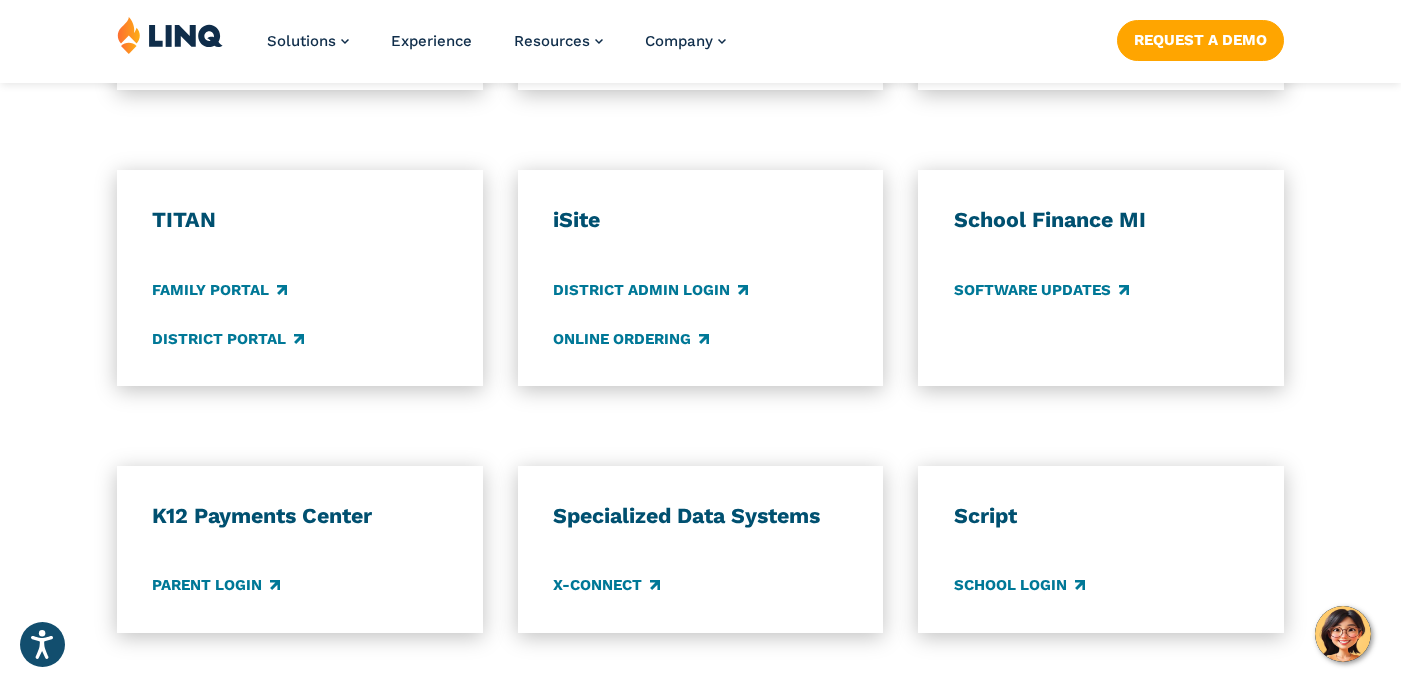scroll, scrollTop: 1560, scrollLeft: 0, axis: vertical 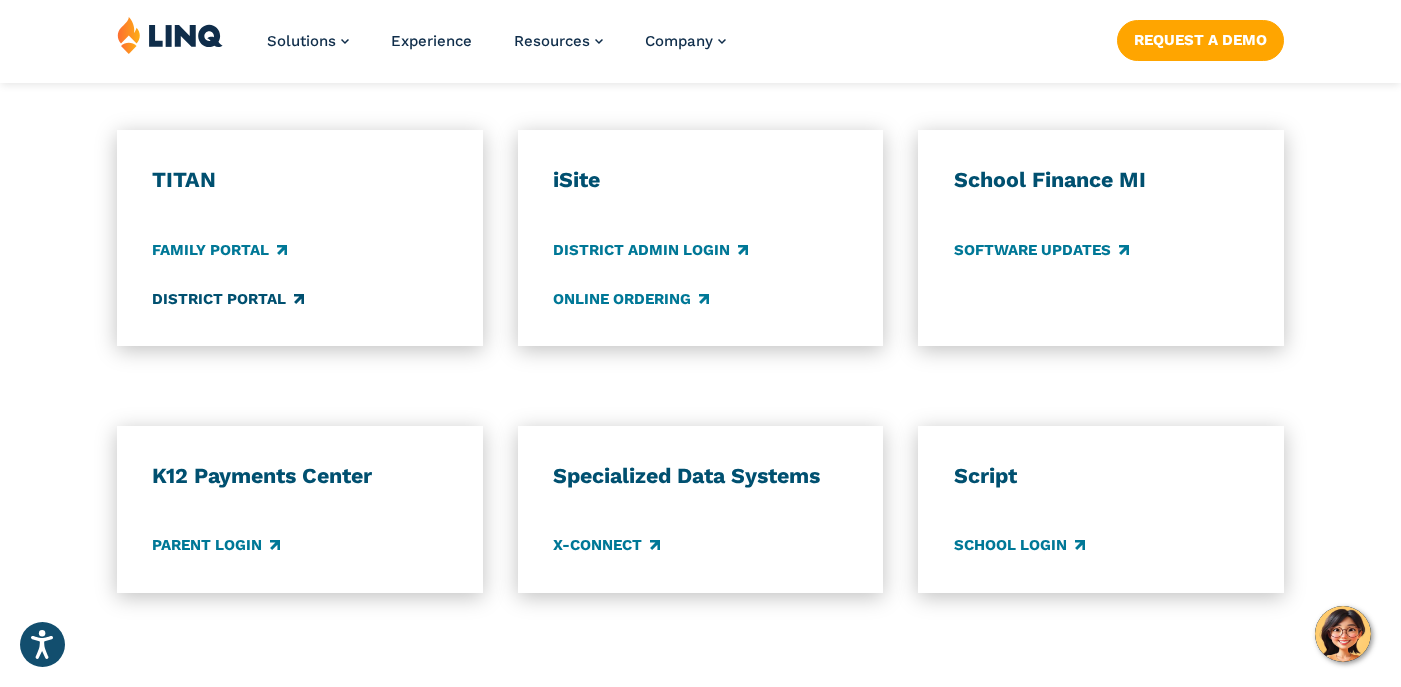 click on "District Portal" at bounding box center (228, 299) 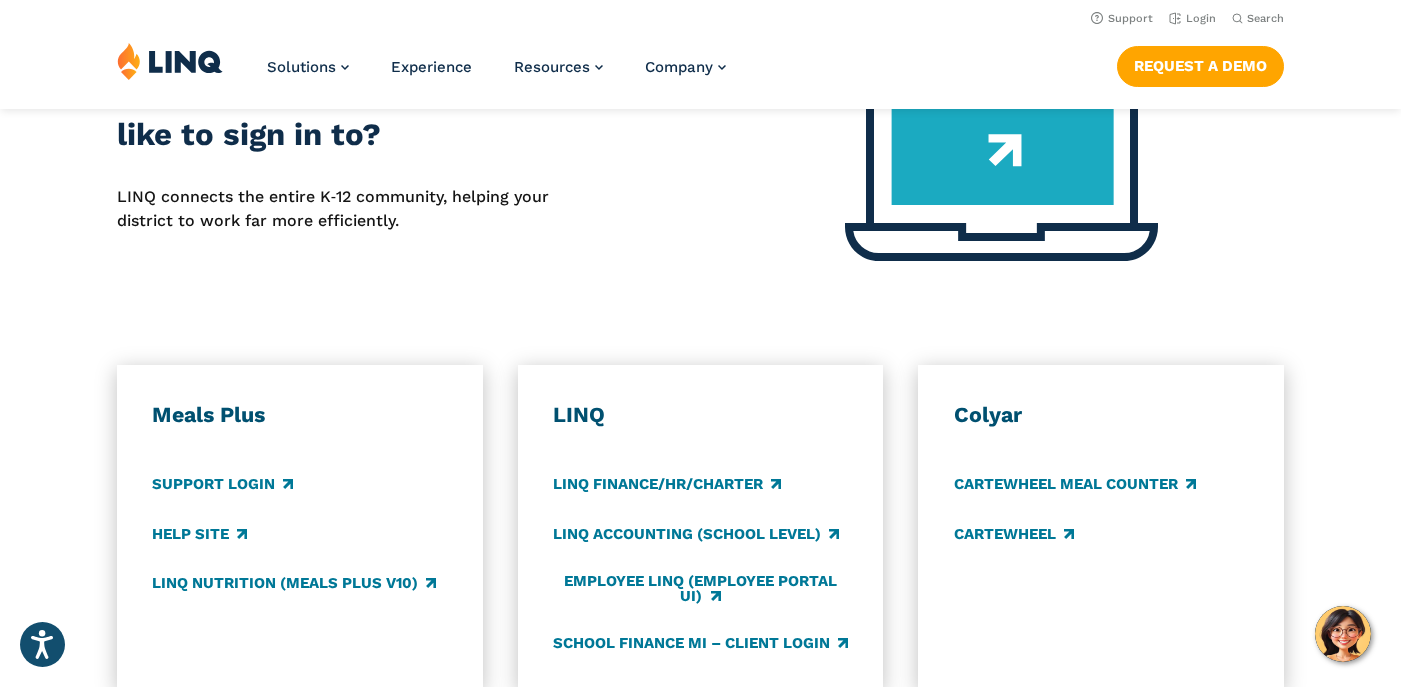 scroll, scrollTop: 880, scrollLeft: 0, axis: vertical 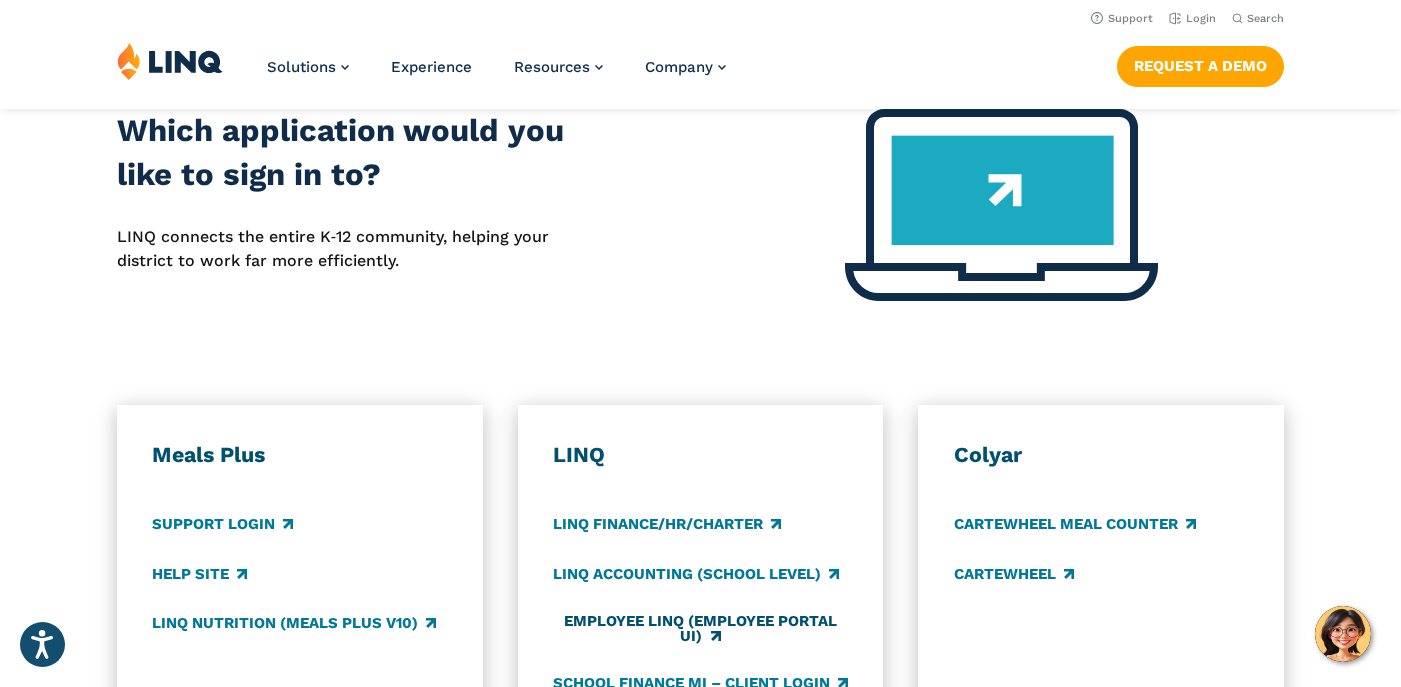 click on "Employee LINQ (Employee Portal UI)" at bounding box center [701, 628] 